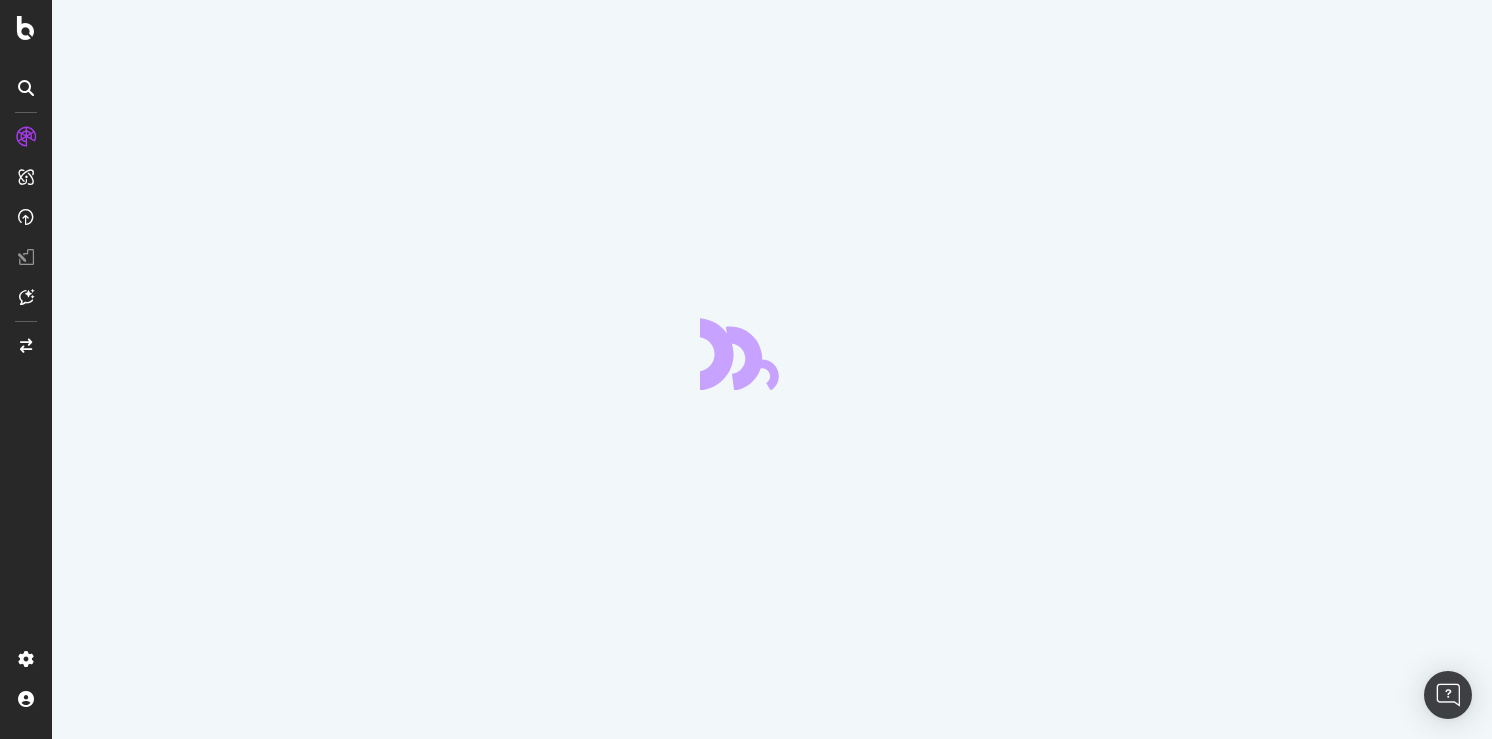 scroll, scrollTop: 0, scrollLeft: 0, axis: both 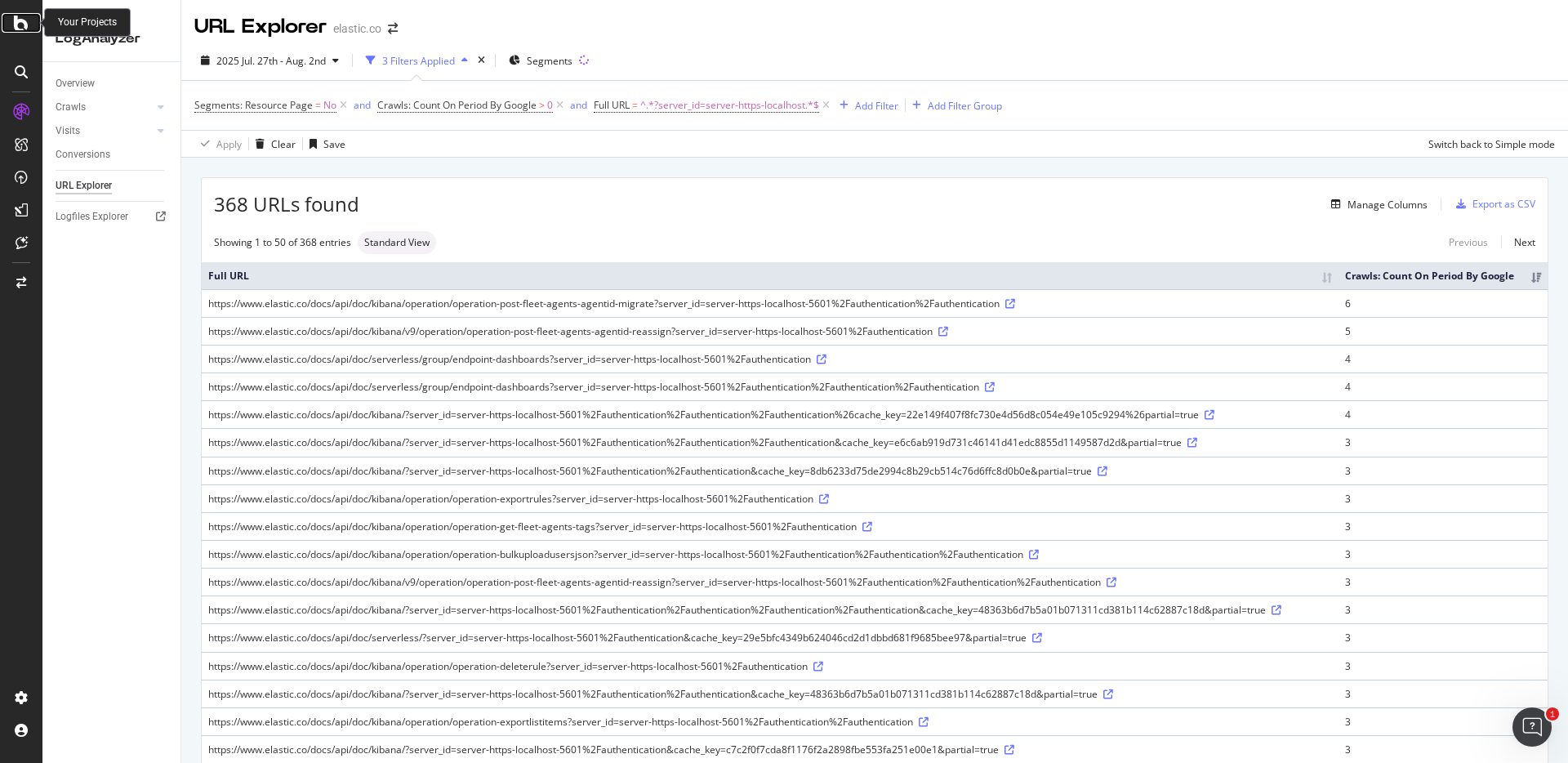 click at bounding box center (21, 23) 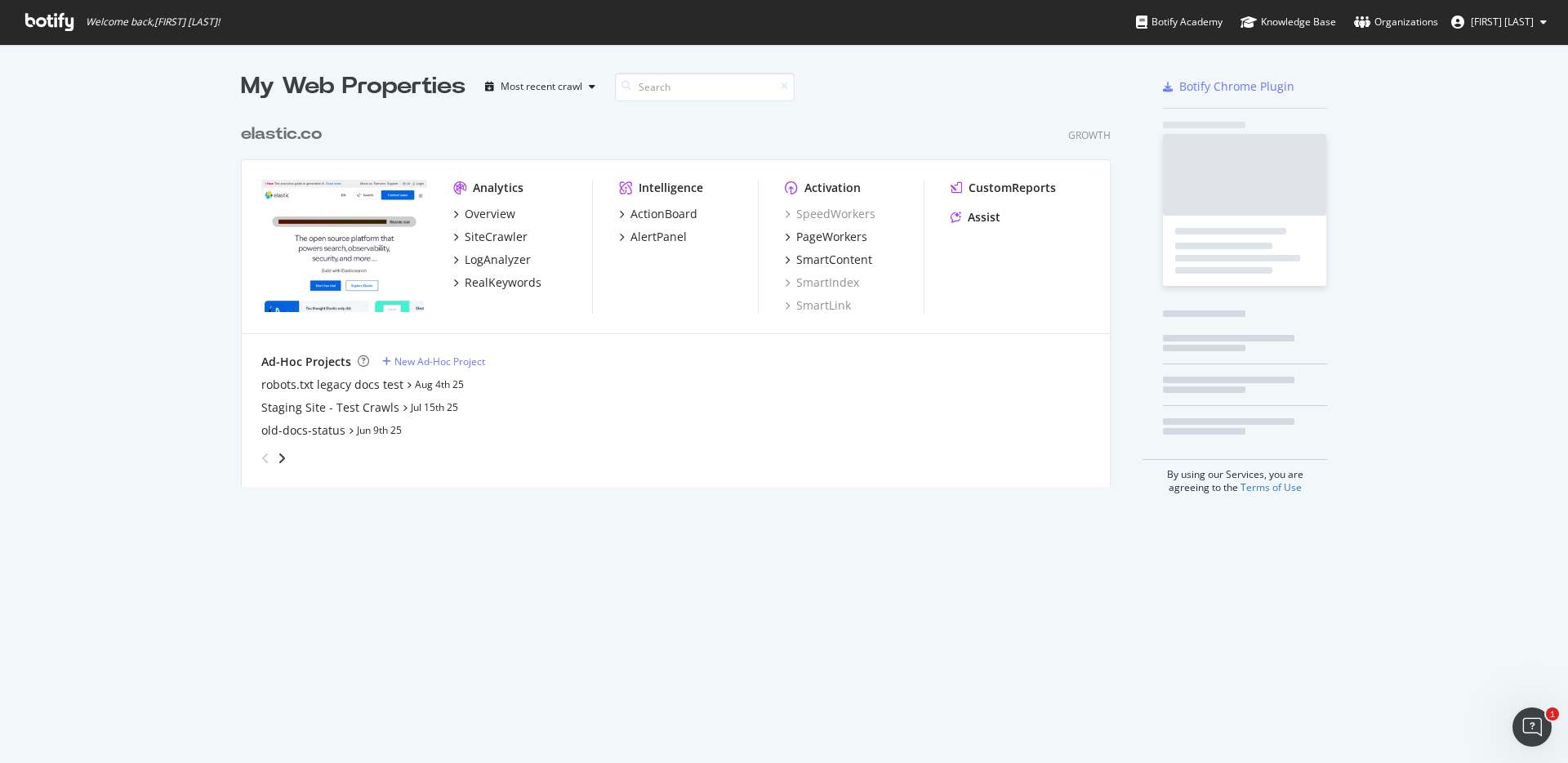 scroll, scrollTop: 1, scrollLeft: 1, axis: both 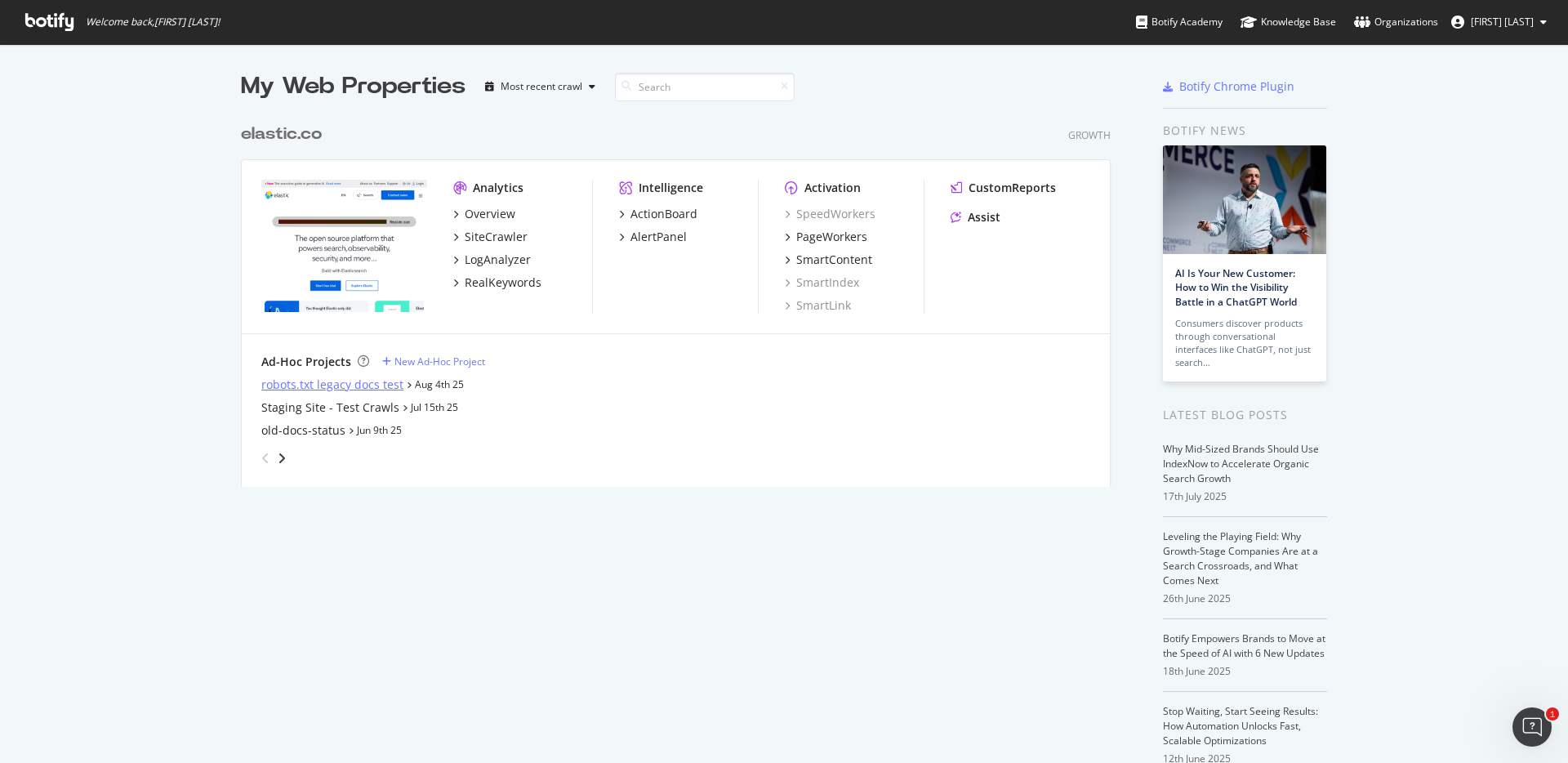 click on "robots.txt legacy docs test" at bounding box center (332, 385) 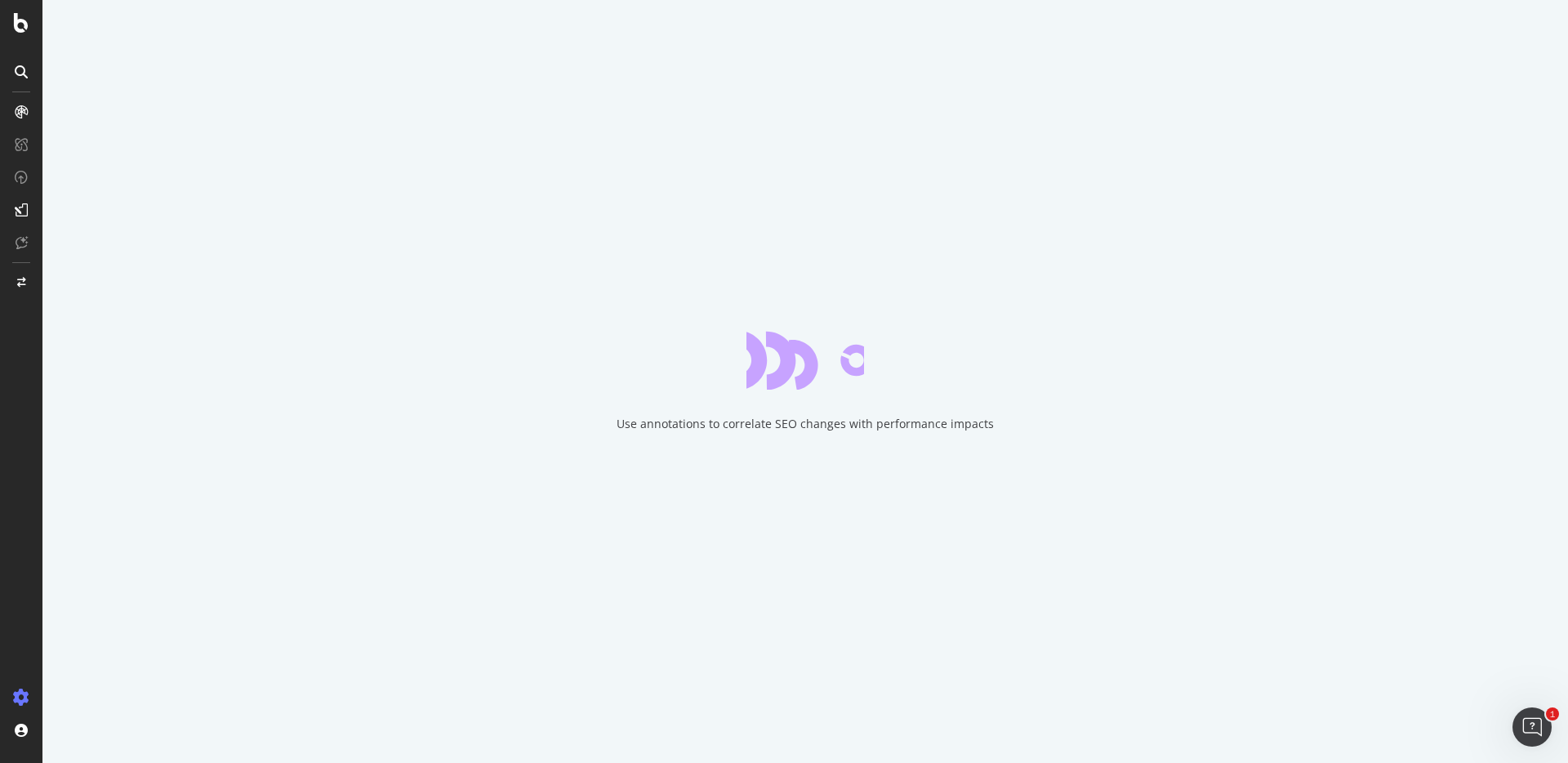 scroll, scrollTop: 0, scrollLeft: 0, axis: both 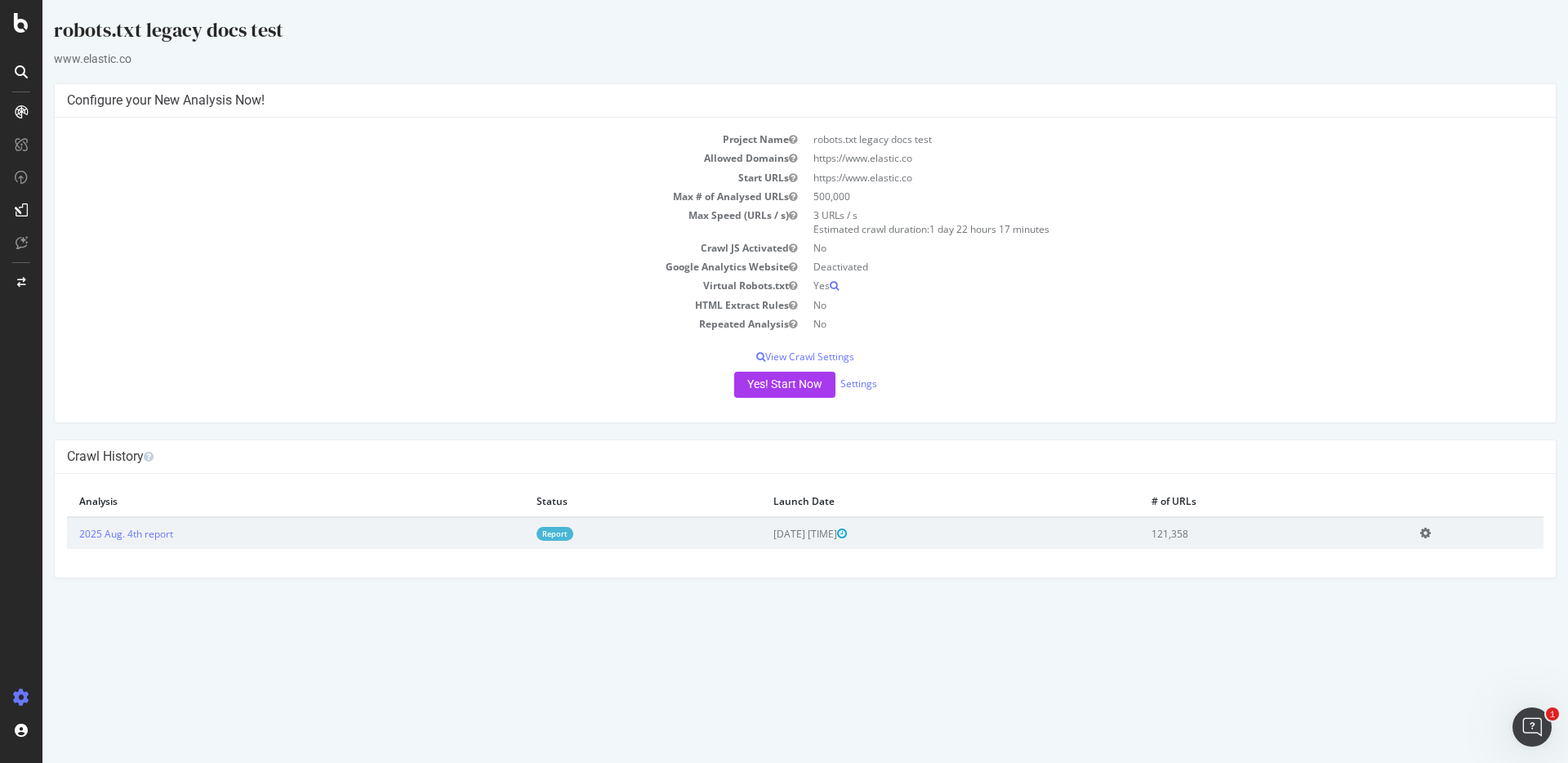 click on "Report" at bounding box center [555, 533] 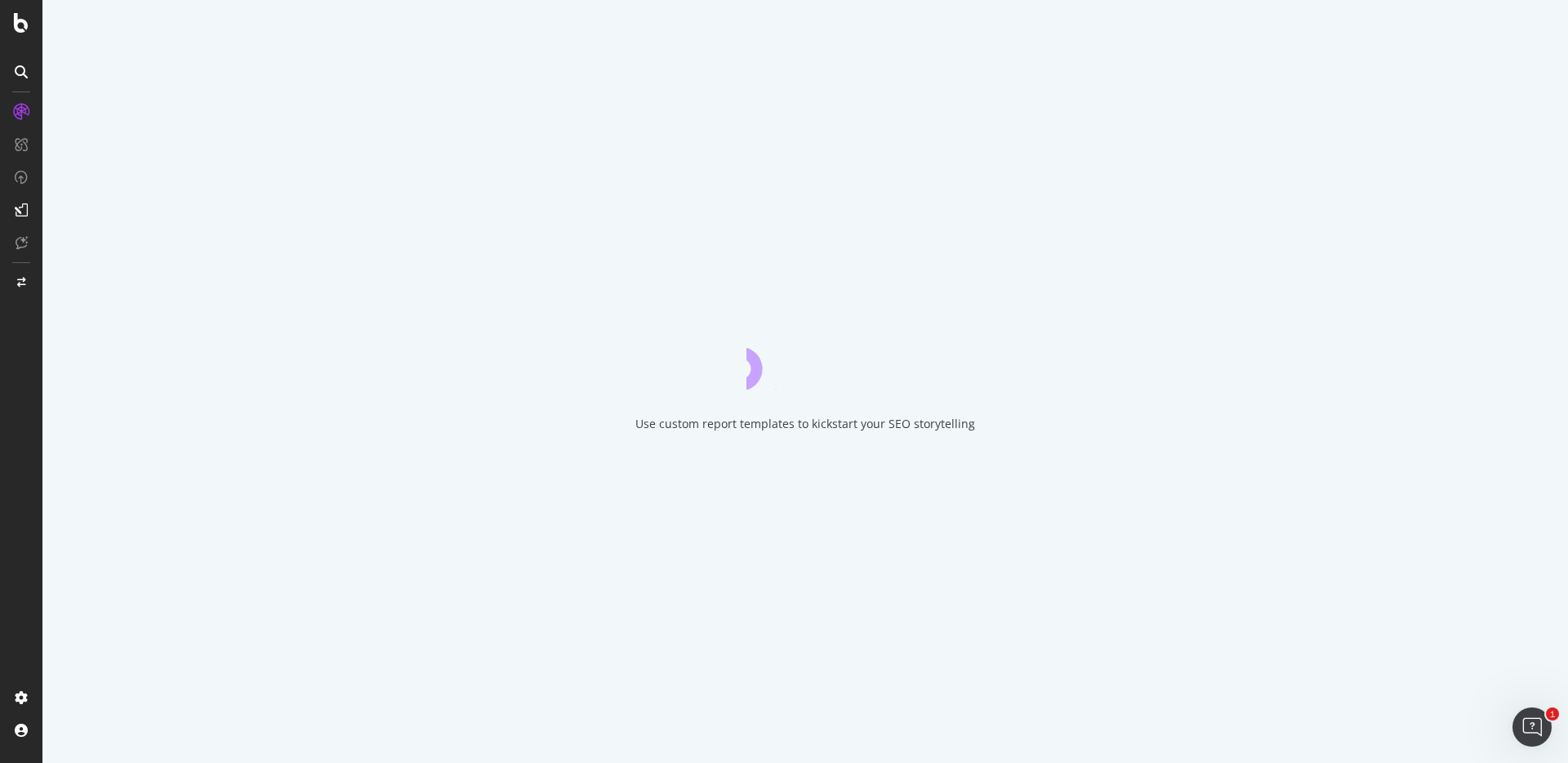 click on "Use custom report templates to kickstart your SEO storytelling" at bounding box center (805, 382) 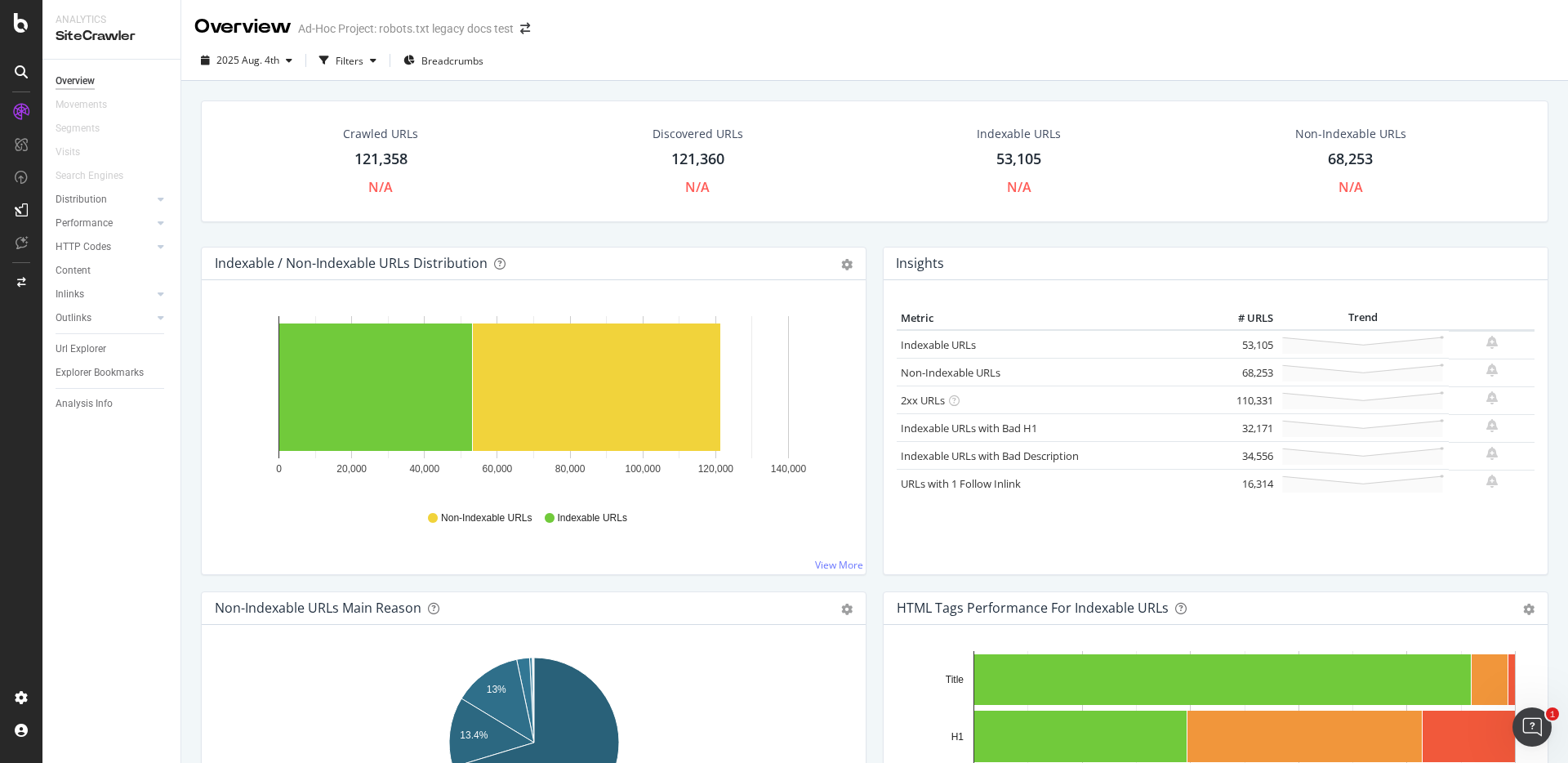click on "68,253" at bounding box center [1350, 159] 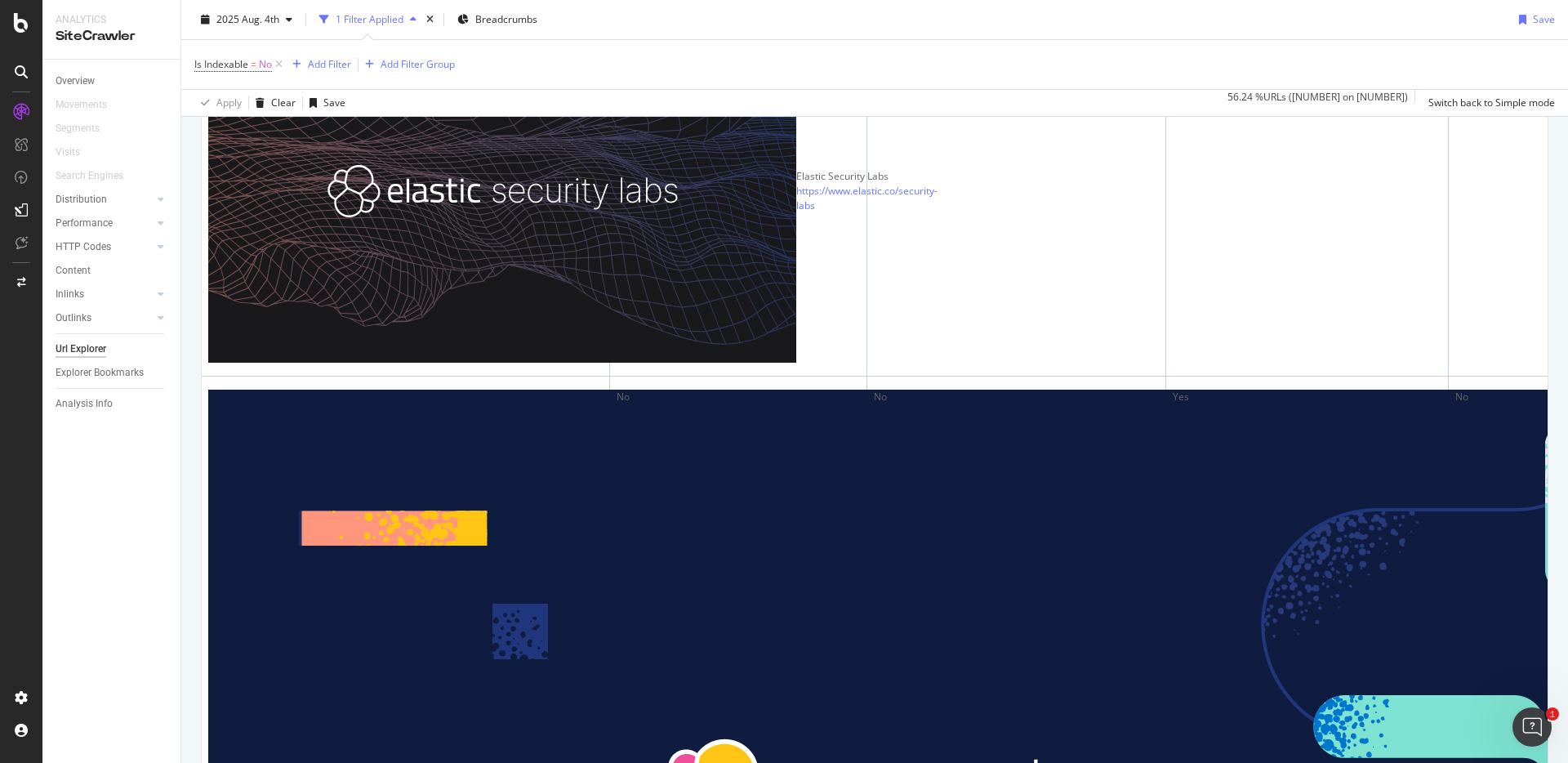 scroll, scrollTop: 0, scrollLeft: 0, axis: both 